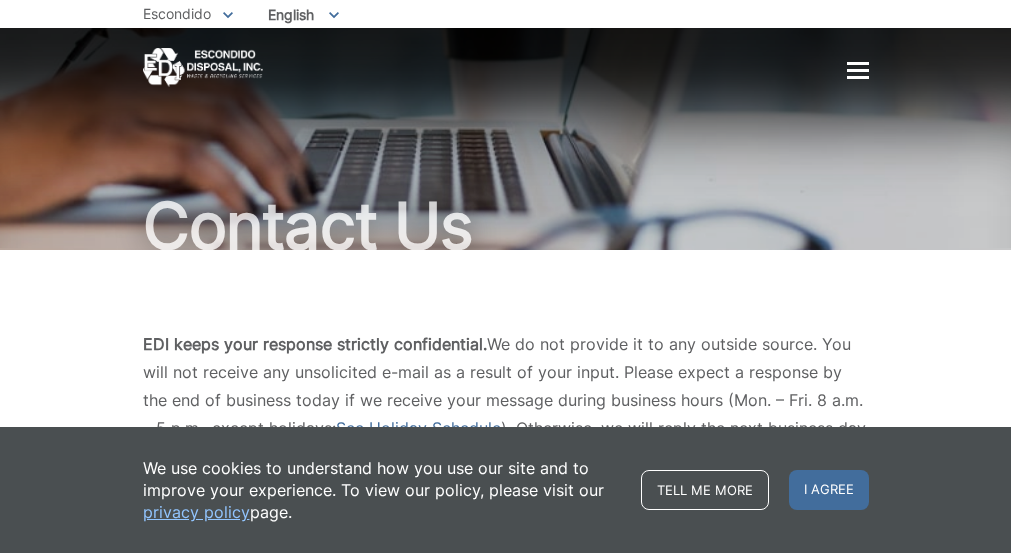 scroll, scrollTop: 0, scrollLeft: 0, axis: both 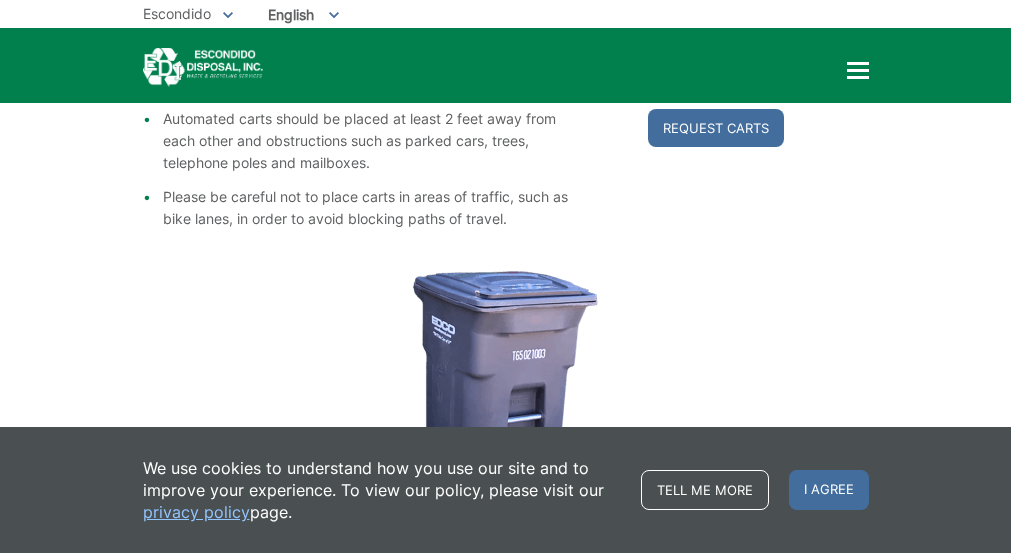 click 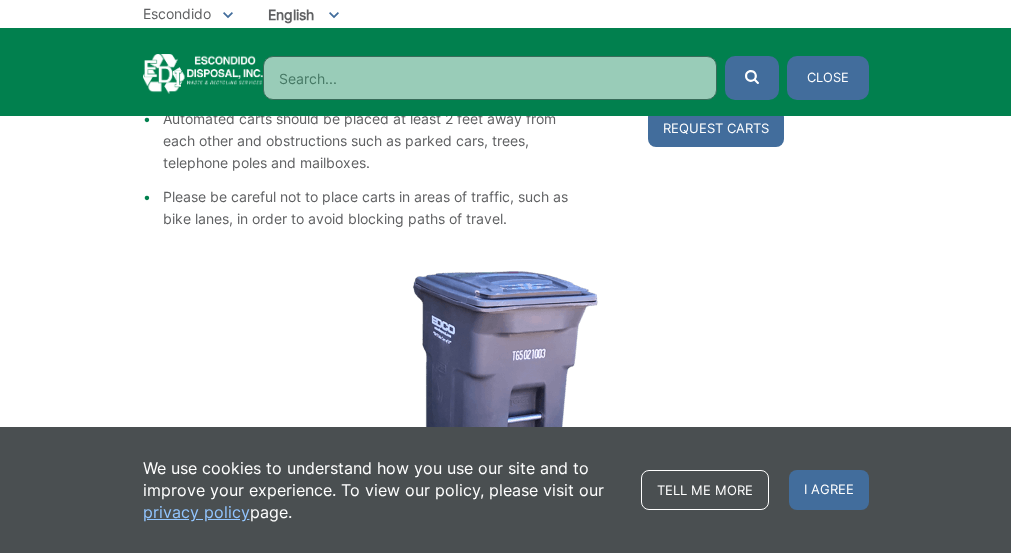 click at bounding box center (490, 78) 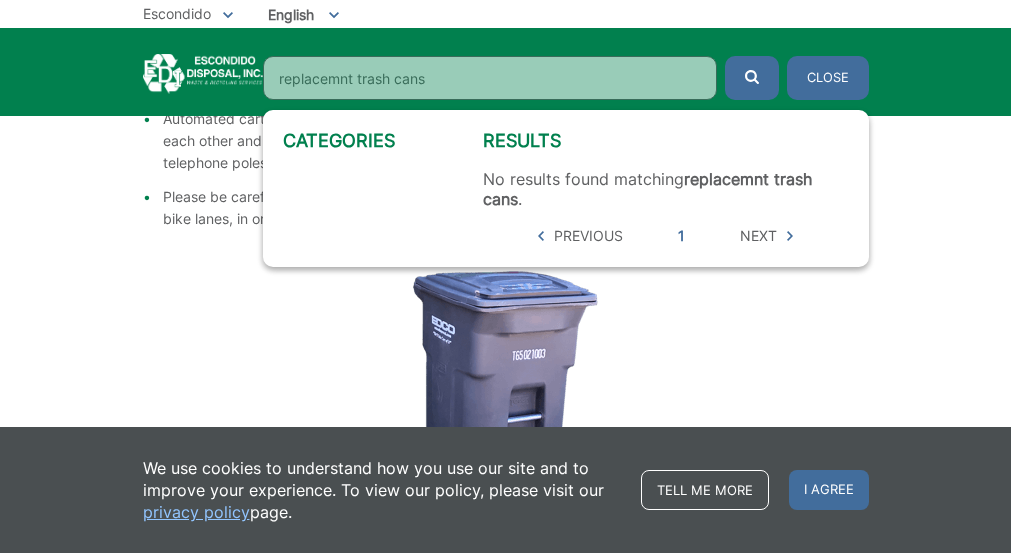 drag, startPoint x: 190, startPoint y: 139, endPoint x: -2, endPoint y: 132, distance: 192.12756 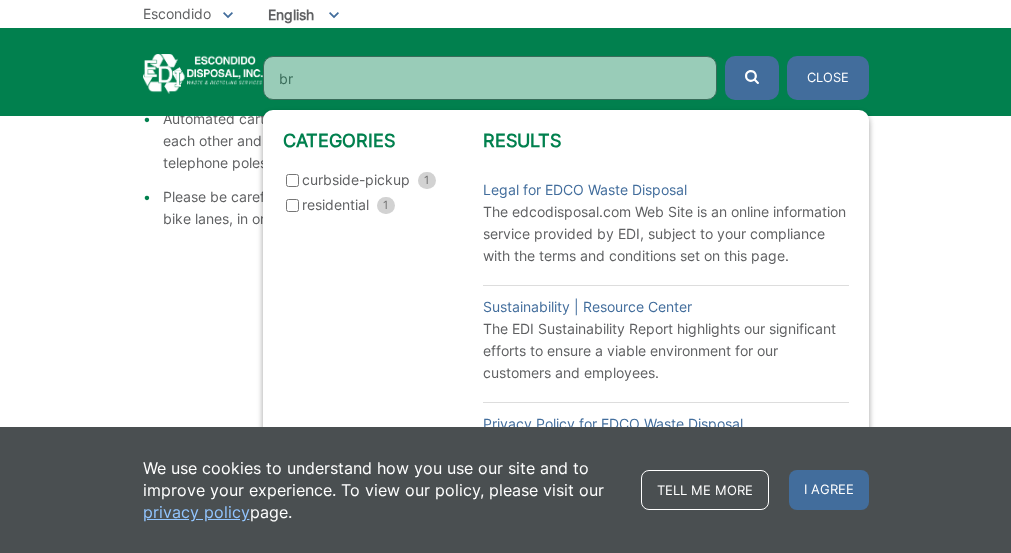 type on "b" 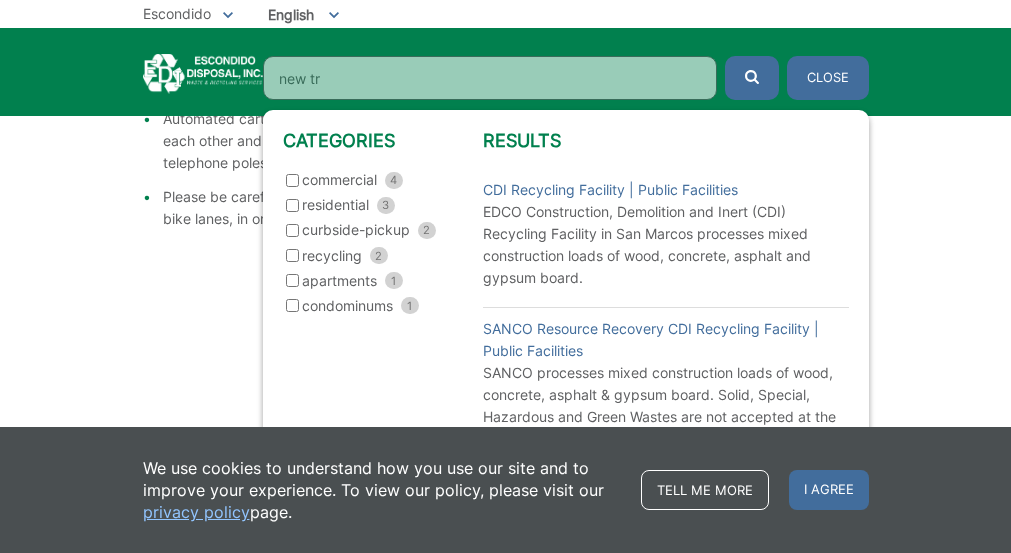 type on "new tr" 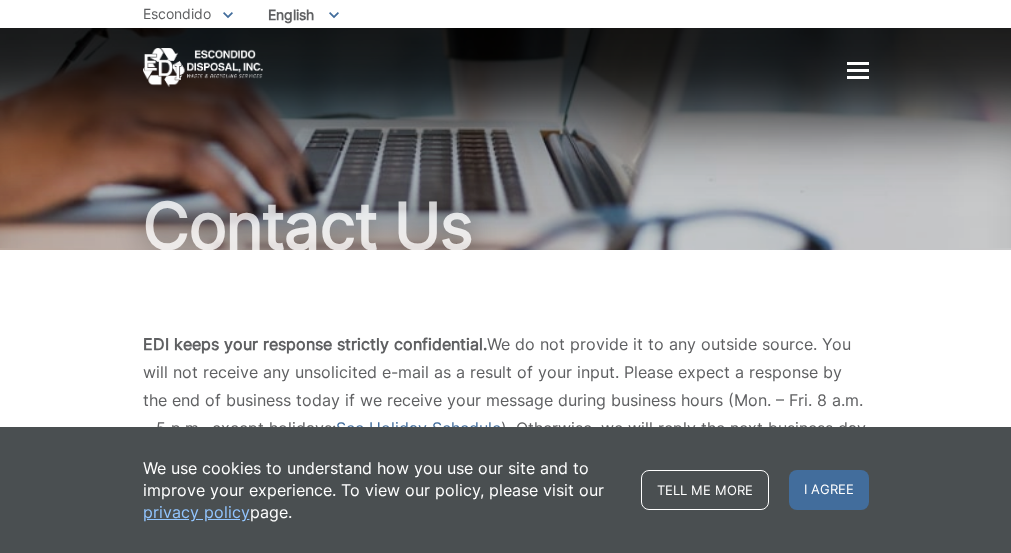 scroll, scrollTop: 100, scrollLeft: 0, axis: vertical 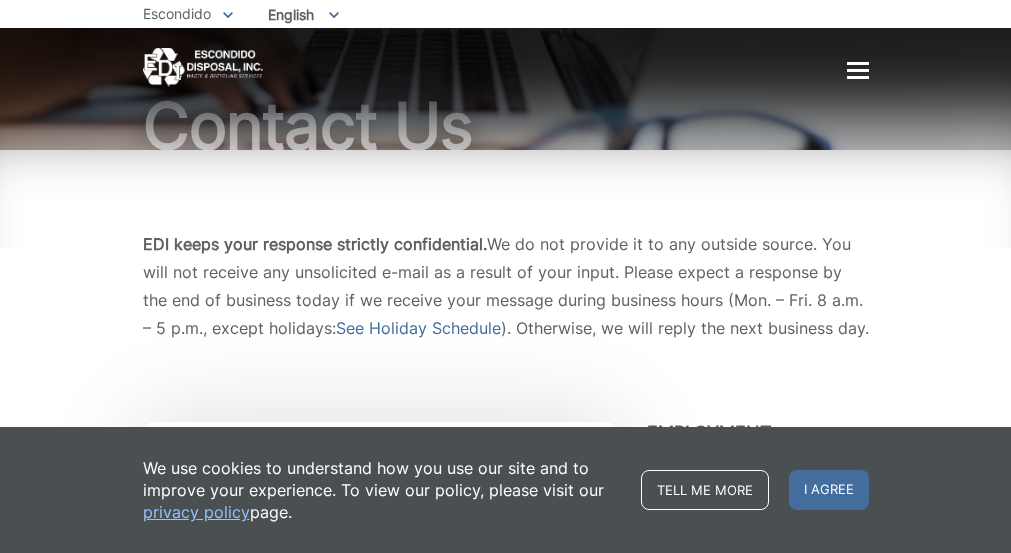 click on "Contact Us" at bounding box center (0, 0) 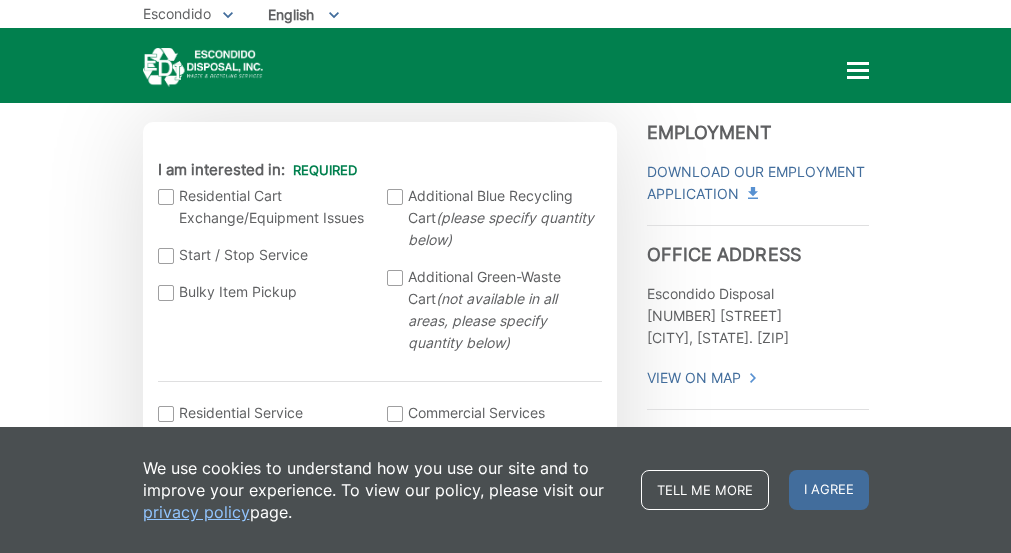 scroll, scrollTop: 500, scrollLeft: 0, axis: vertical 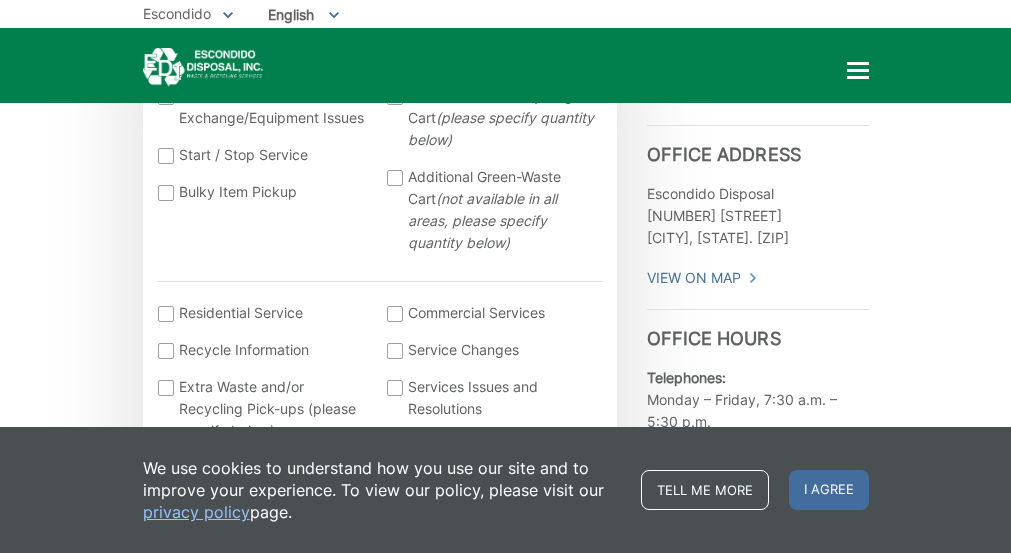 click at bounding box center [166, 97] 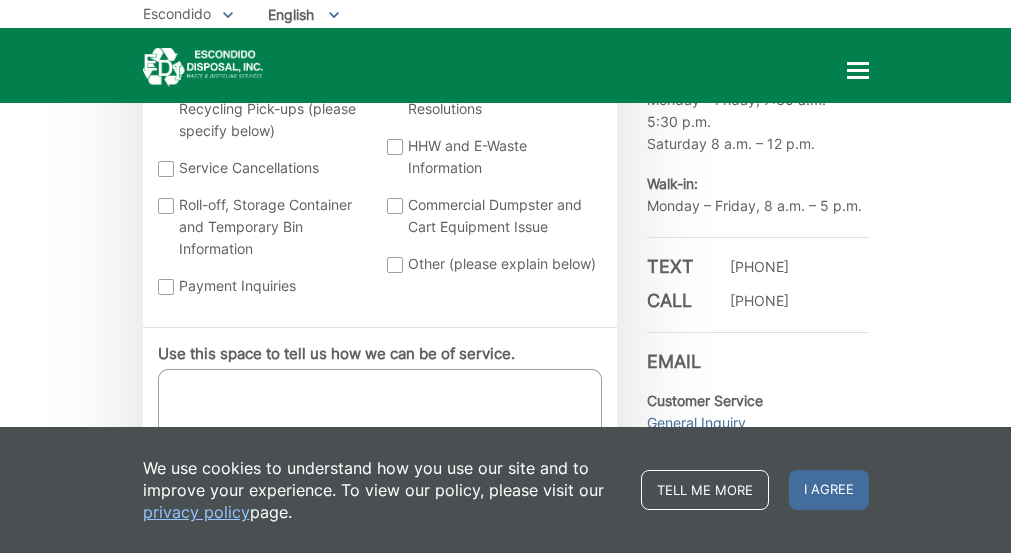 scroll, scrollTop: 900, scrollLeft: 0, axis: vertical 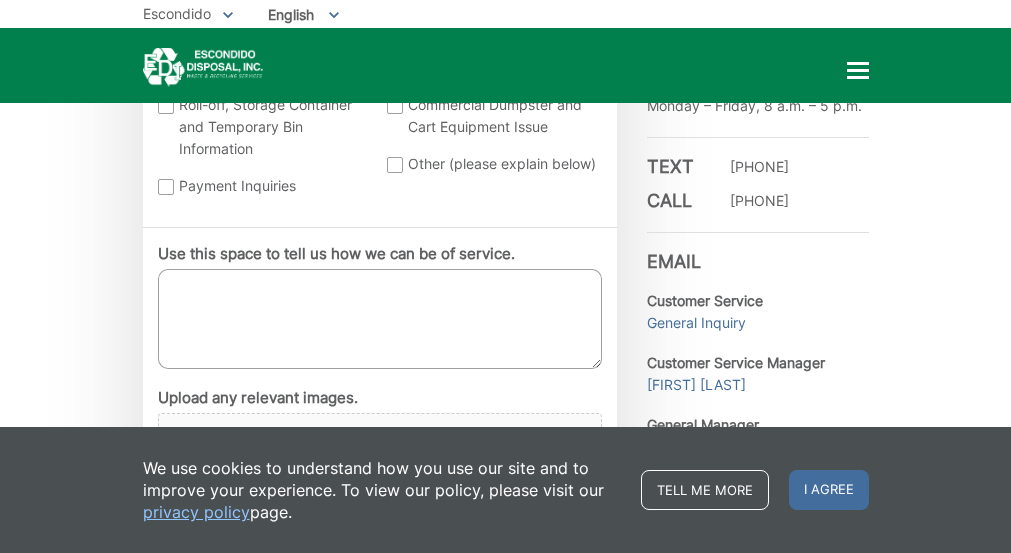 click on "Use this space to tell us how we can be of service." at bounding box center [380, 319] 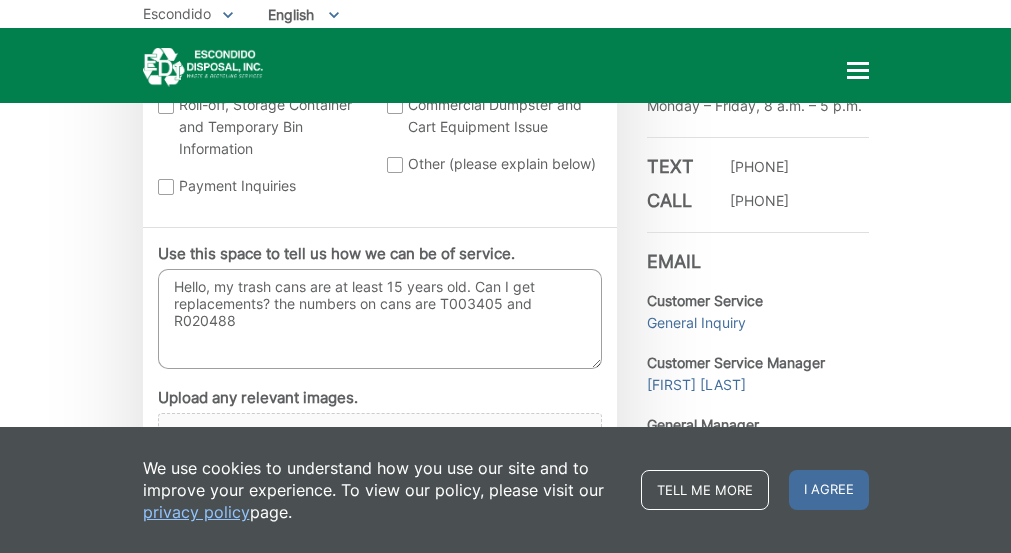 click on "Hello, my trash cans are at least 15 years old.  Can I get replacements?  the numbers on cans are T003405 and R020488" at bounding box center [380, 319] 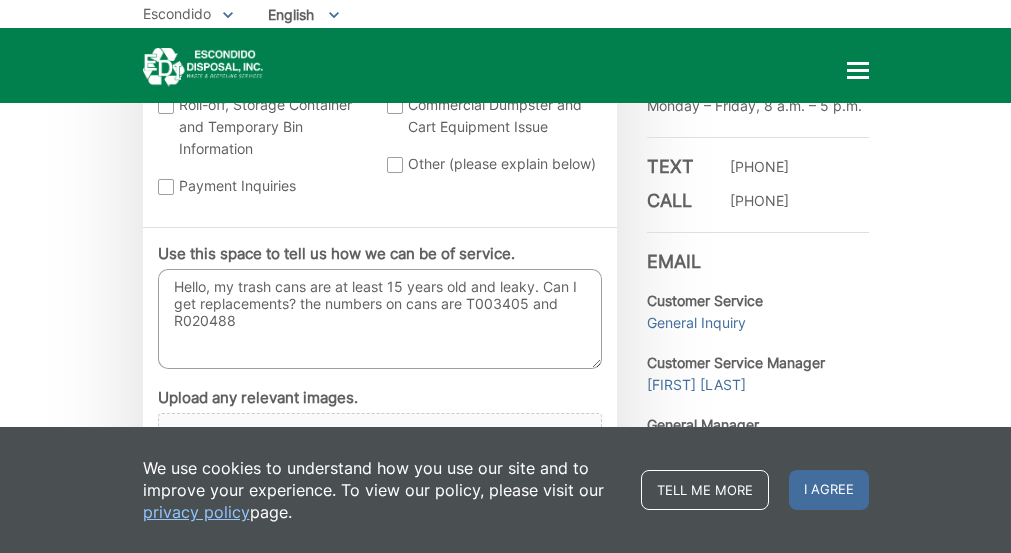 click on "Hello, my trash cans are at least 15 years old and leaky.  Can I get replacements?  the numbers on cans are T003405 and R020488" at bounding box center [380, 319] 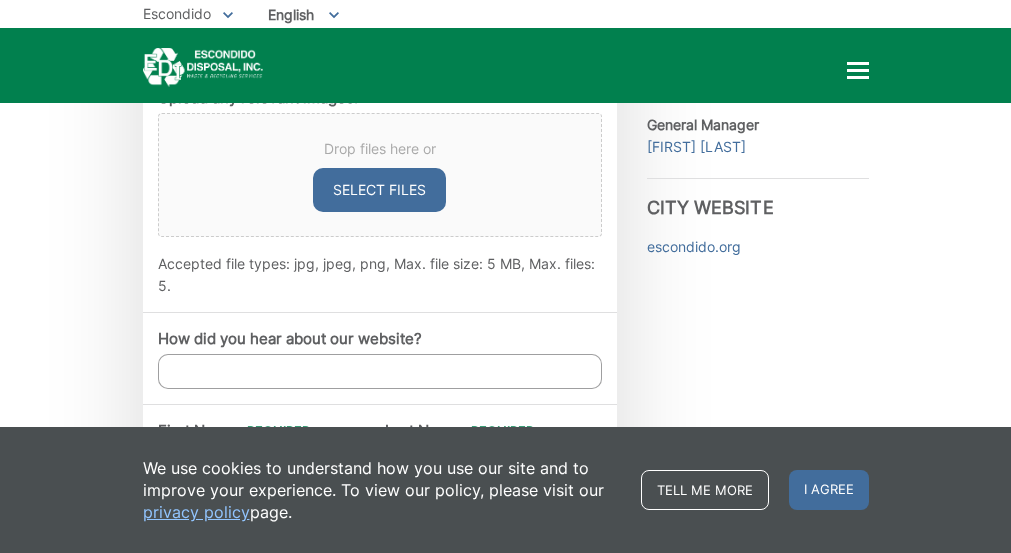 scroll, scrollTop: 1400, scrollLeft: 0, axis: vertical 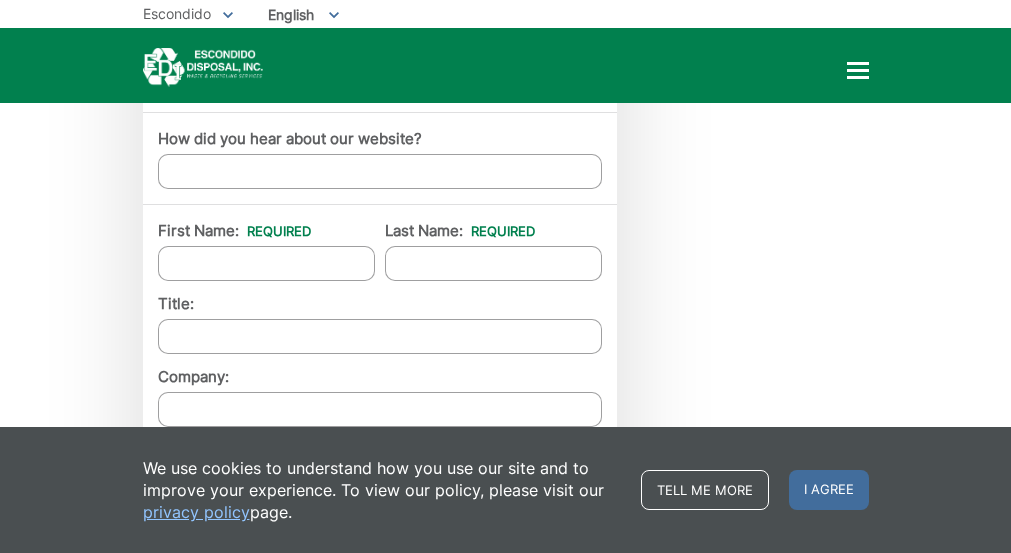 type on "Hello, my trash cans are at least 15 years old and leaky.  Can I get replacements?  the numbers on cans are T003405 and R020488.
address is 325 Conifer Glen, Escondido CA" 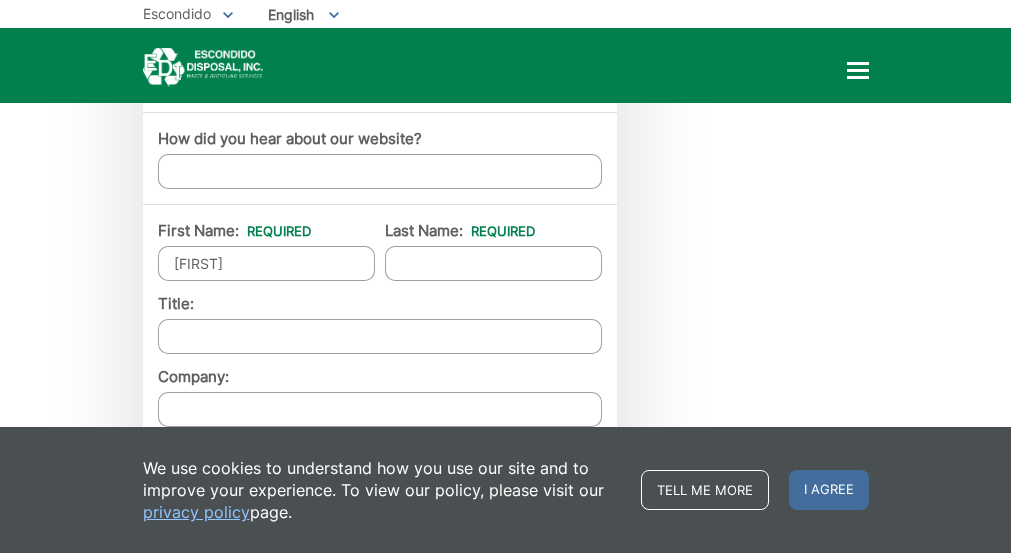 type on "Henderson" 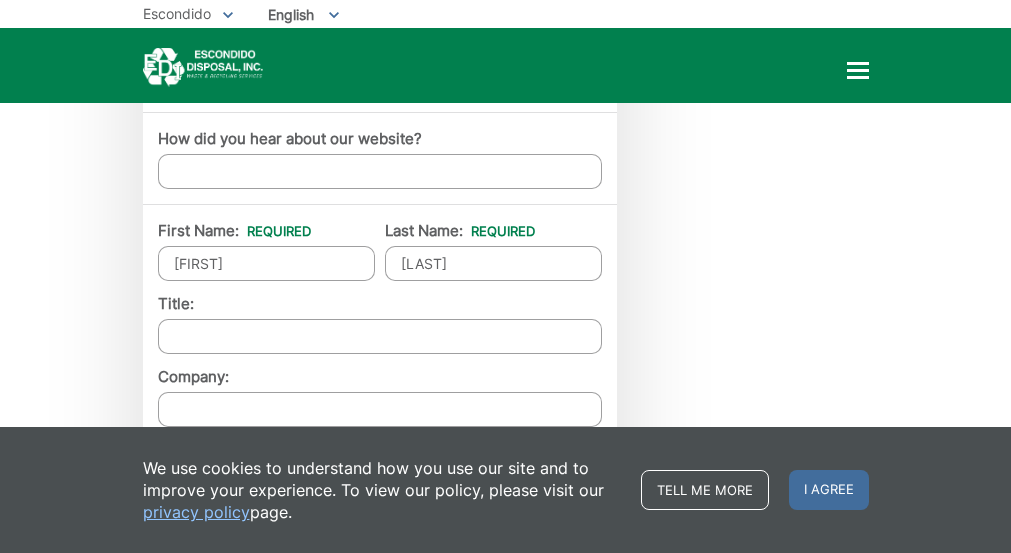 type on "325 Conifer Glen" 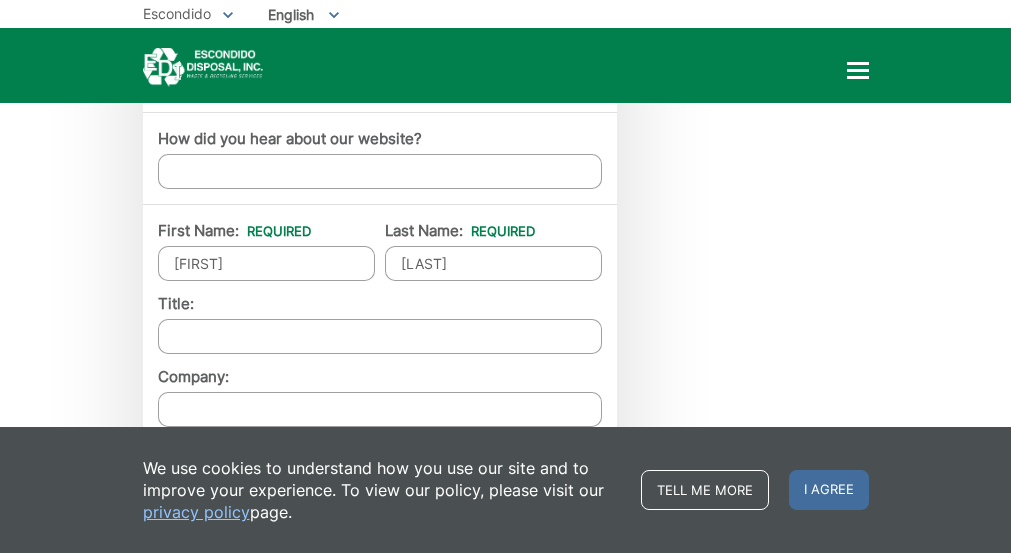 type on "Escondido" 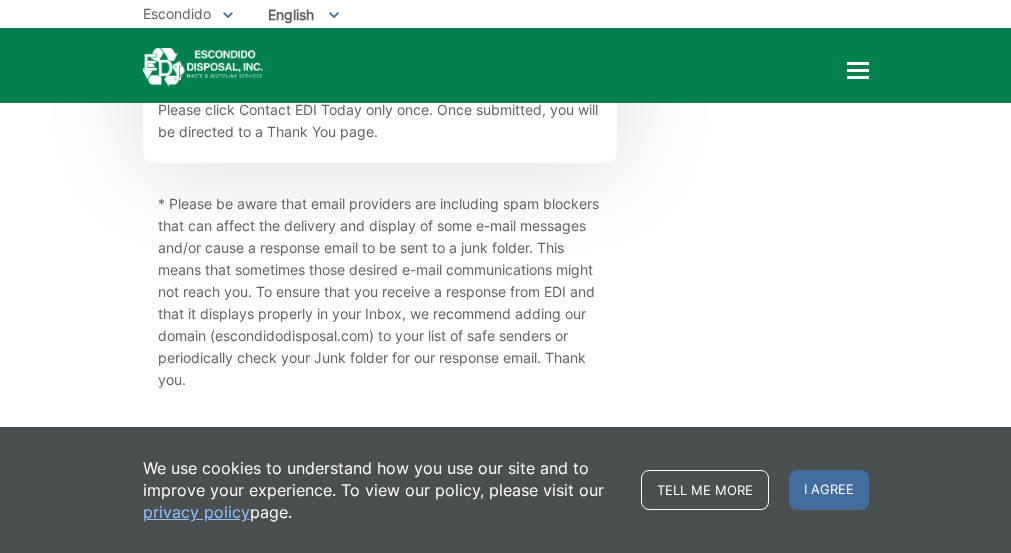 scroll, scrollTop: 2200, scrollLeft: 0, axis: vertical 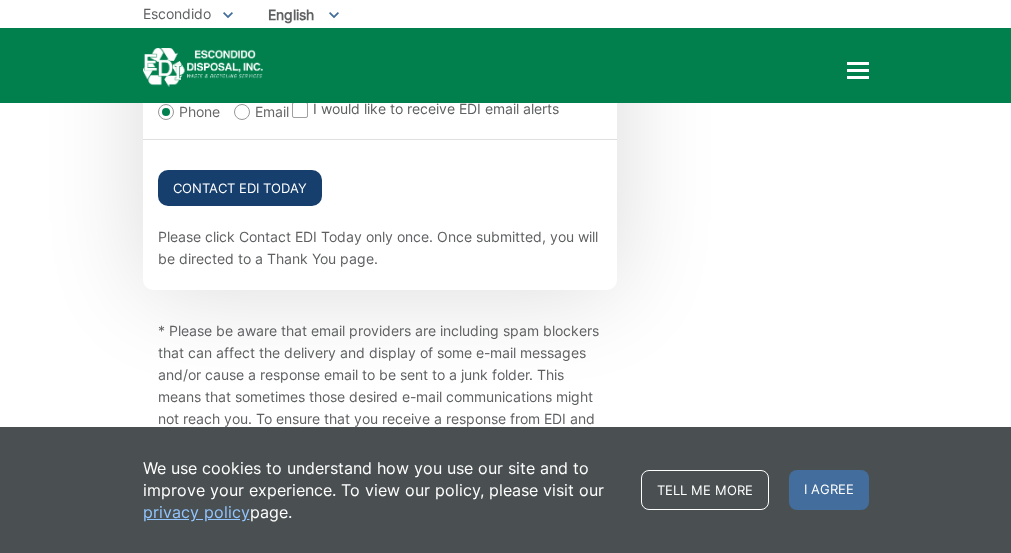 click on "Contact EDI Today" at bounding box center [240, 188] 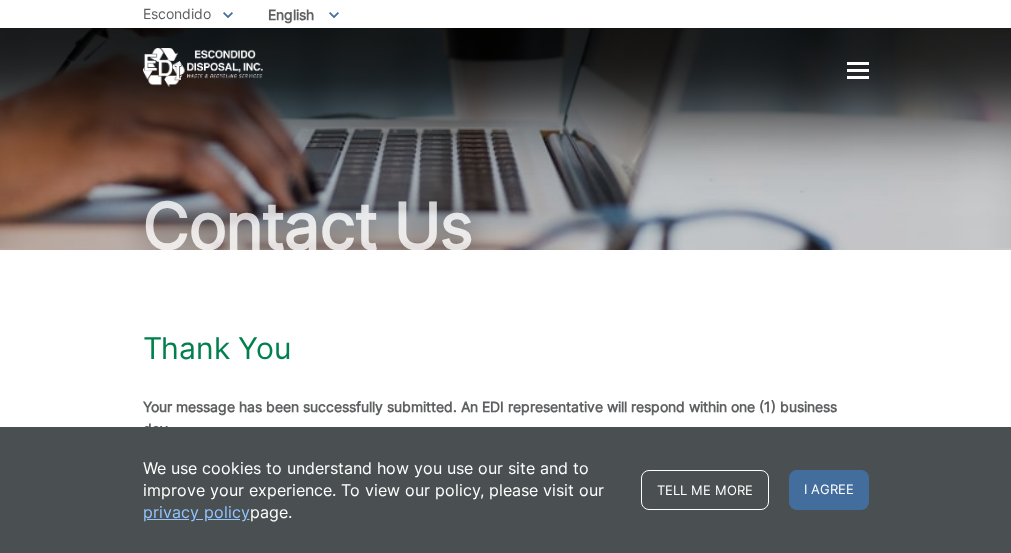 scroll, scrollTop: 100, scrollLeft: 0, axis: vertical 